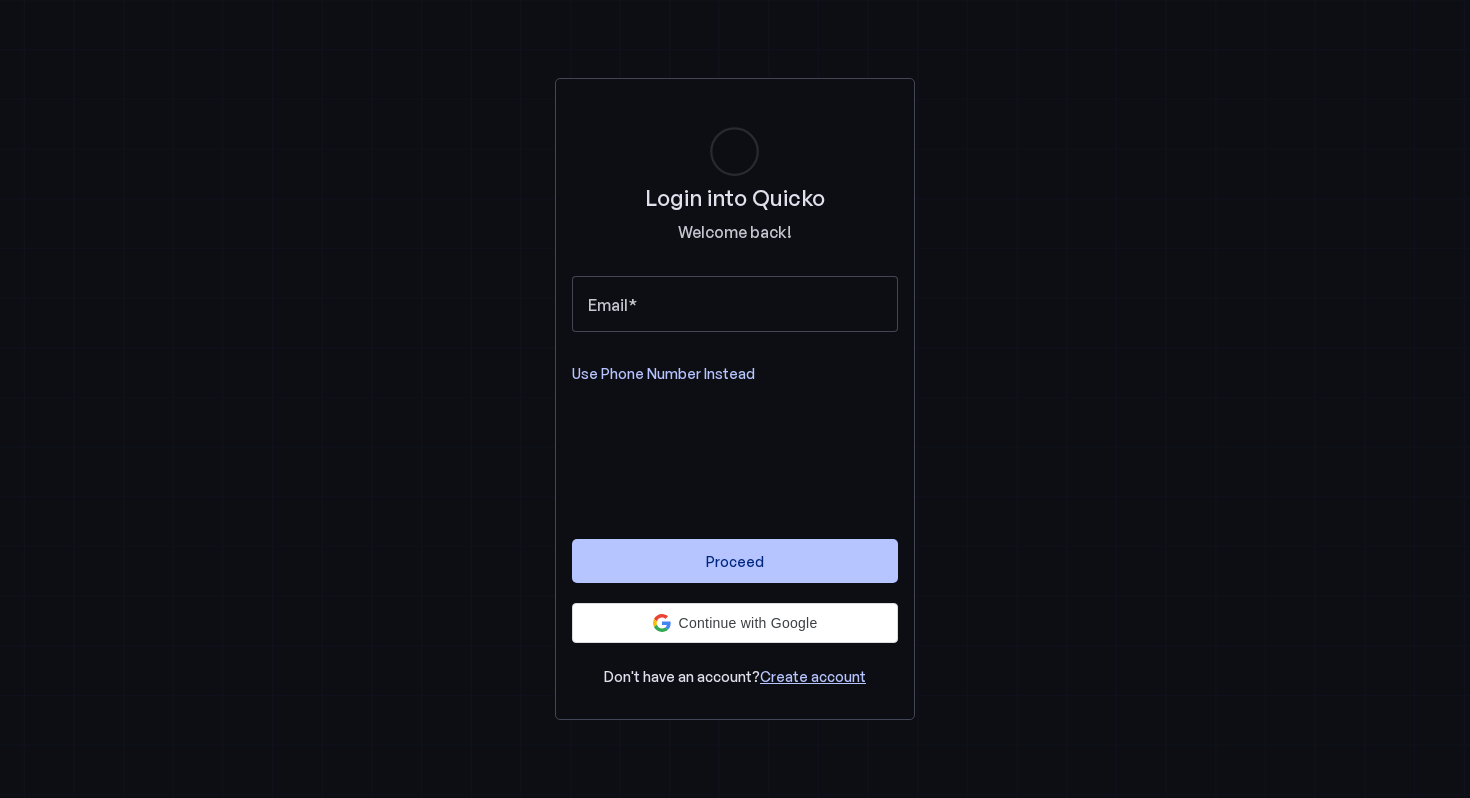 scroll, scrollTop: 0, scrollLeft: 0, axis: both 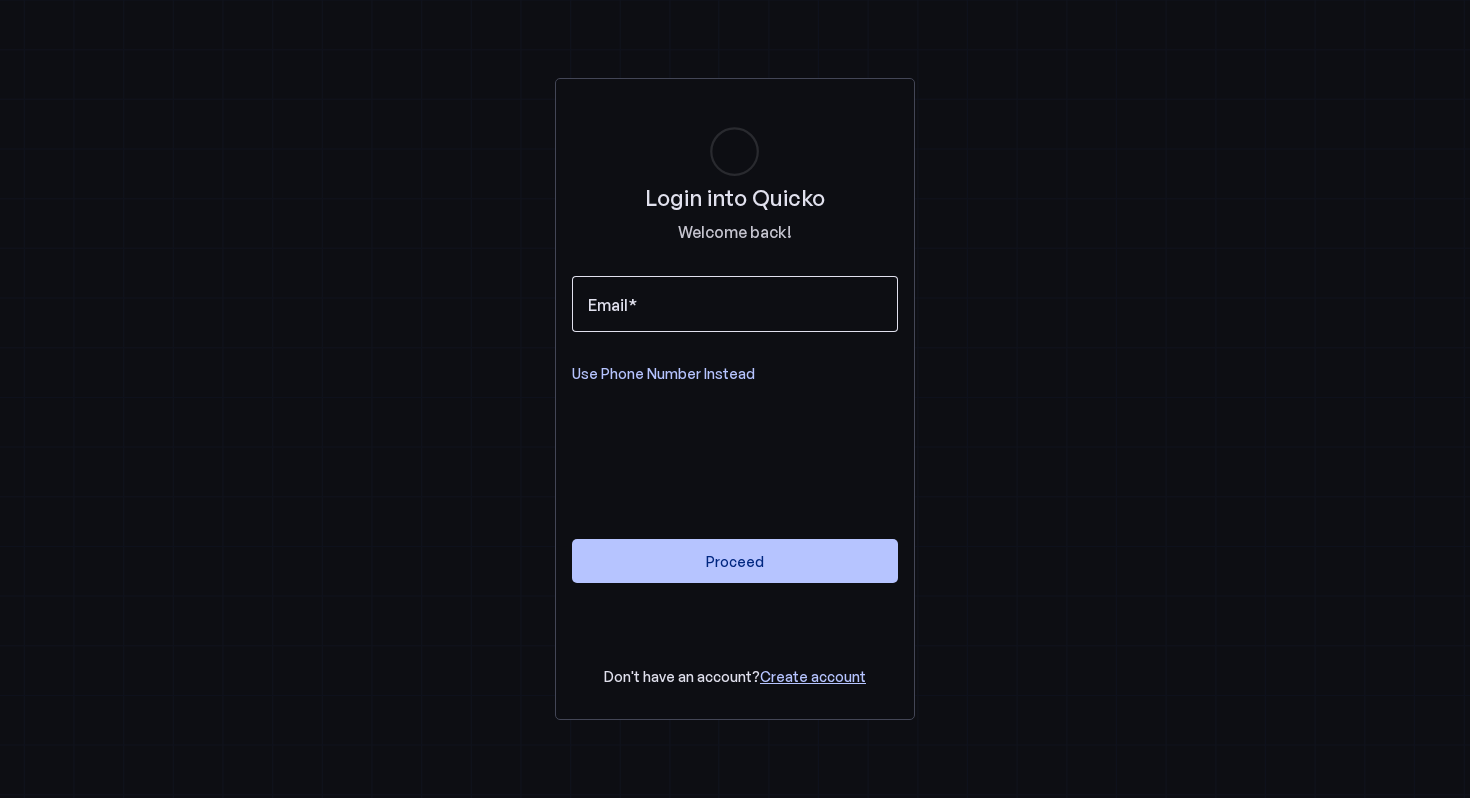 click on "Email" at bounding box center [735, 304] 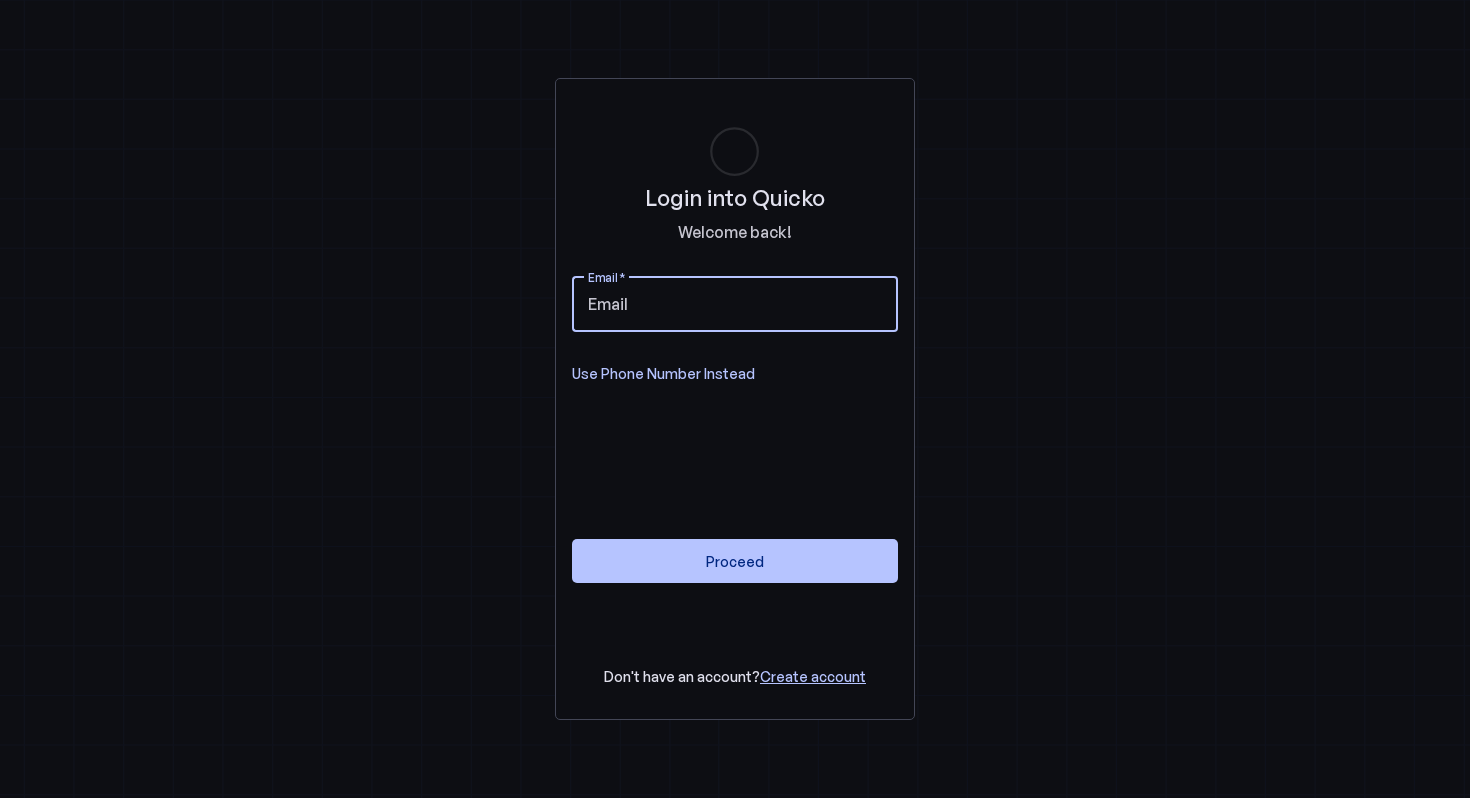 click on "Login into Quicko  Welcome back!  Email Use Phone Number Instead Proceed Don't have an account?  Create account" at bounding box center (735, 399) 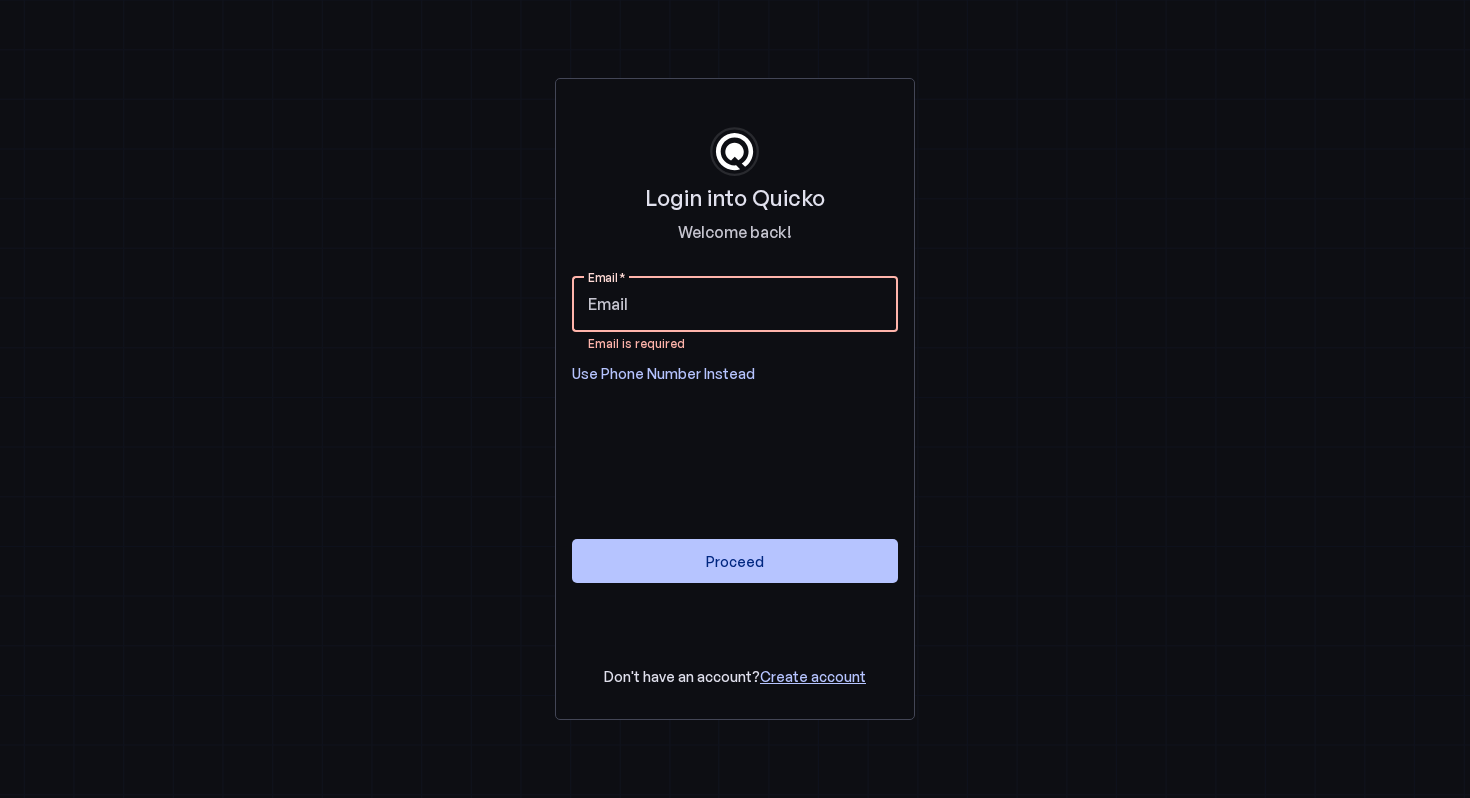 click on "Email" at bounding box center [735, 304] 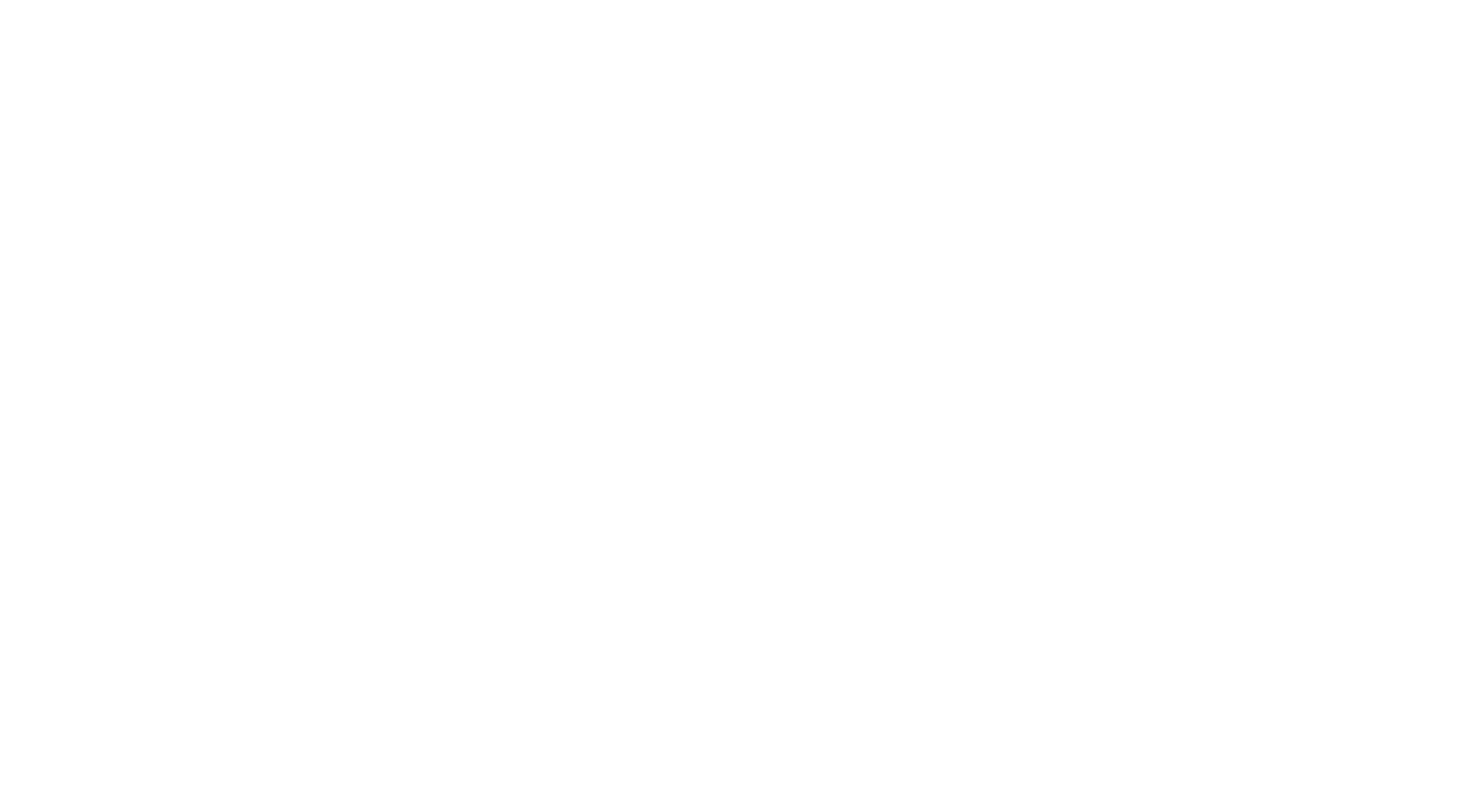 scroll, scrollTop: 0, scrollLeft: 0, axis: both 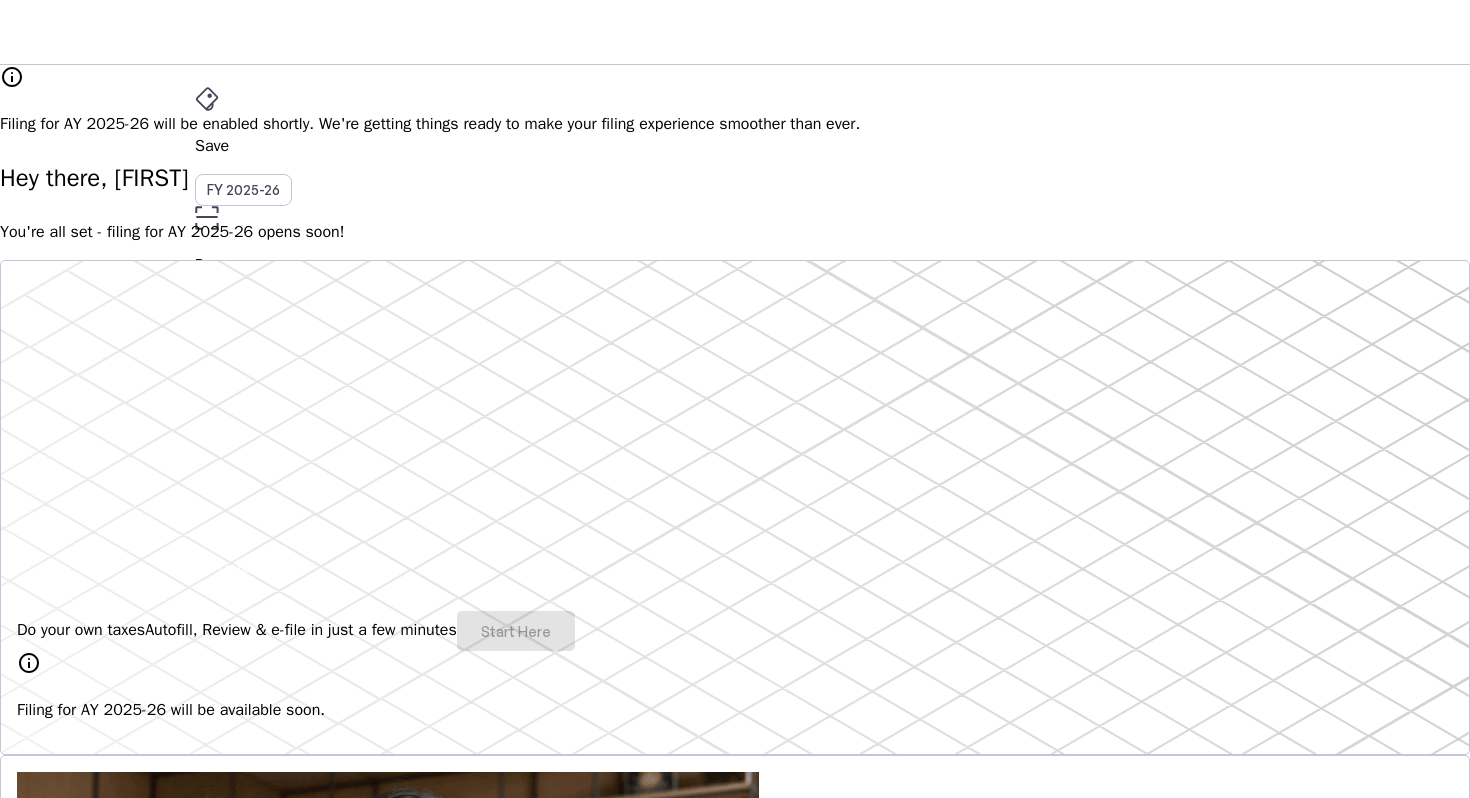 click on "Do your own taxes   Autofill, Review & e-file in just a few minutes   Start Here" at bounding box center (735, 631) 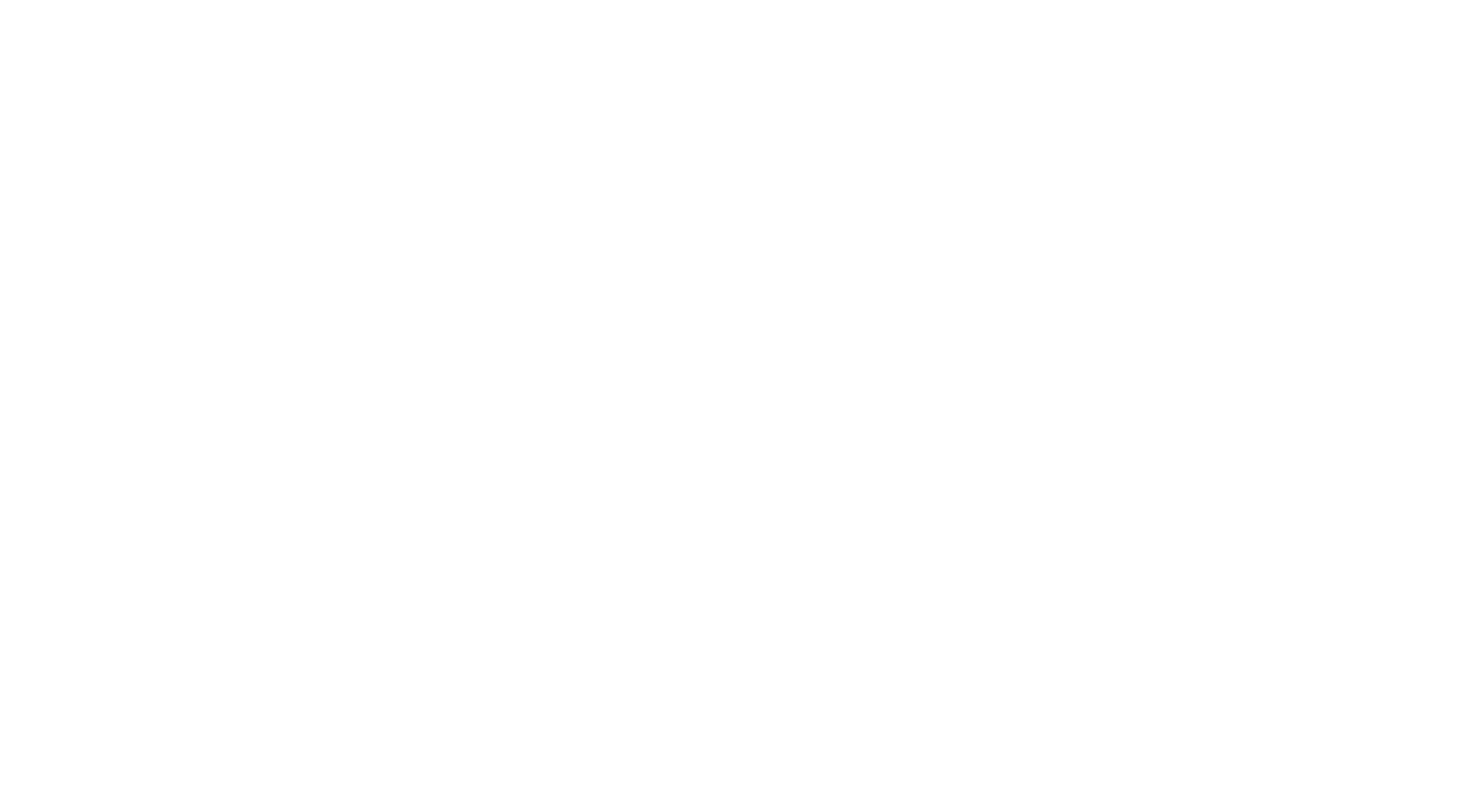 scroll, scrollTop: 0, scrollLeft: 0, axis: both 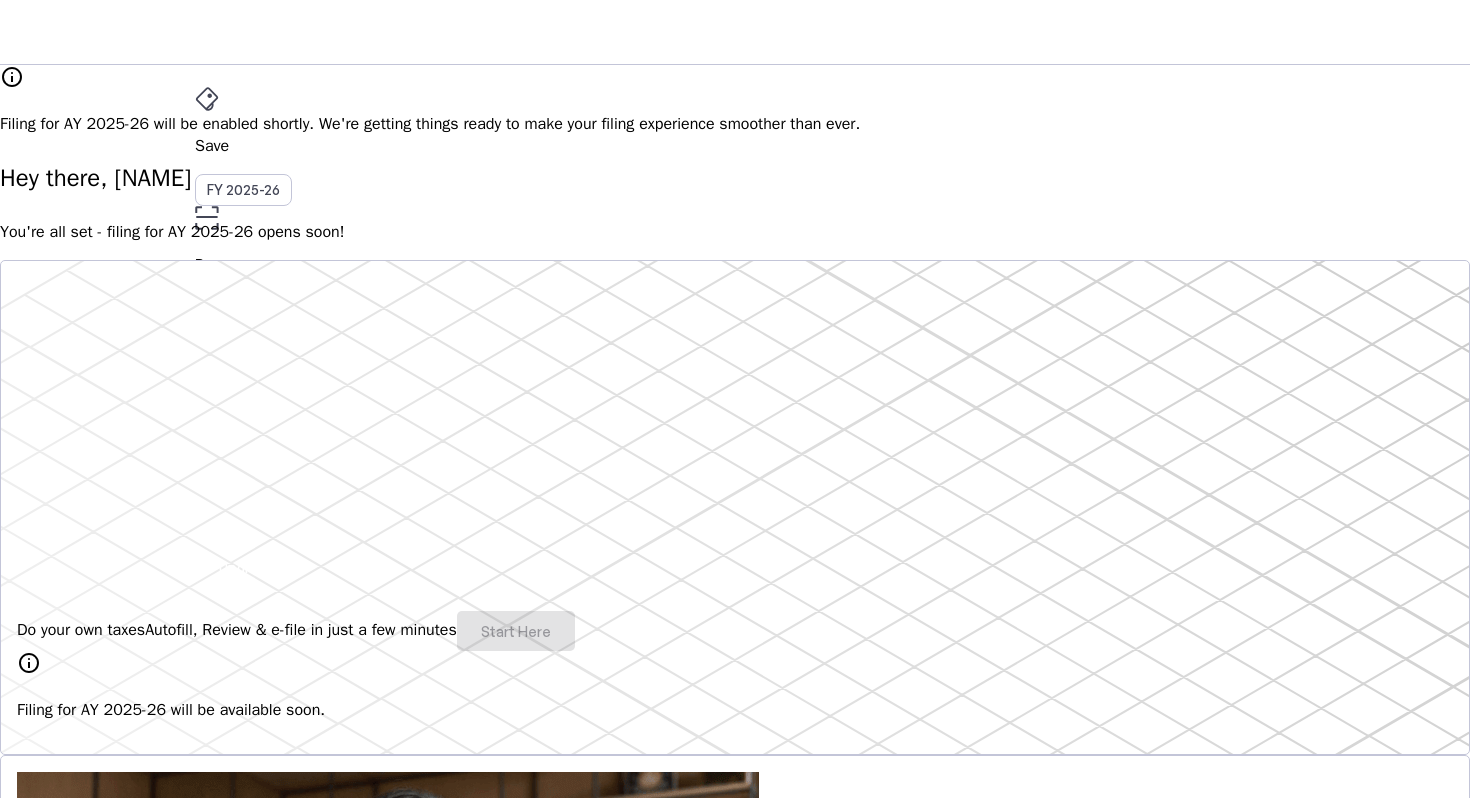 click on "AY 2025-26" at bounding box center (244, 396) 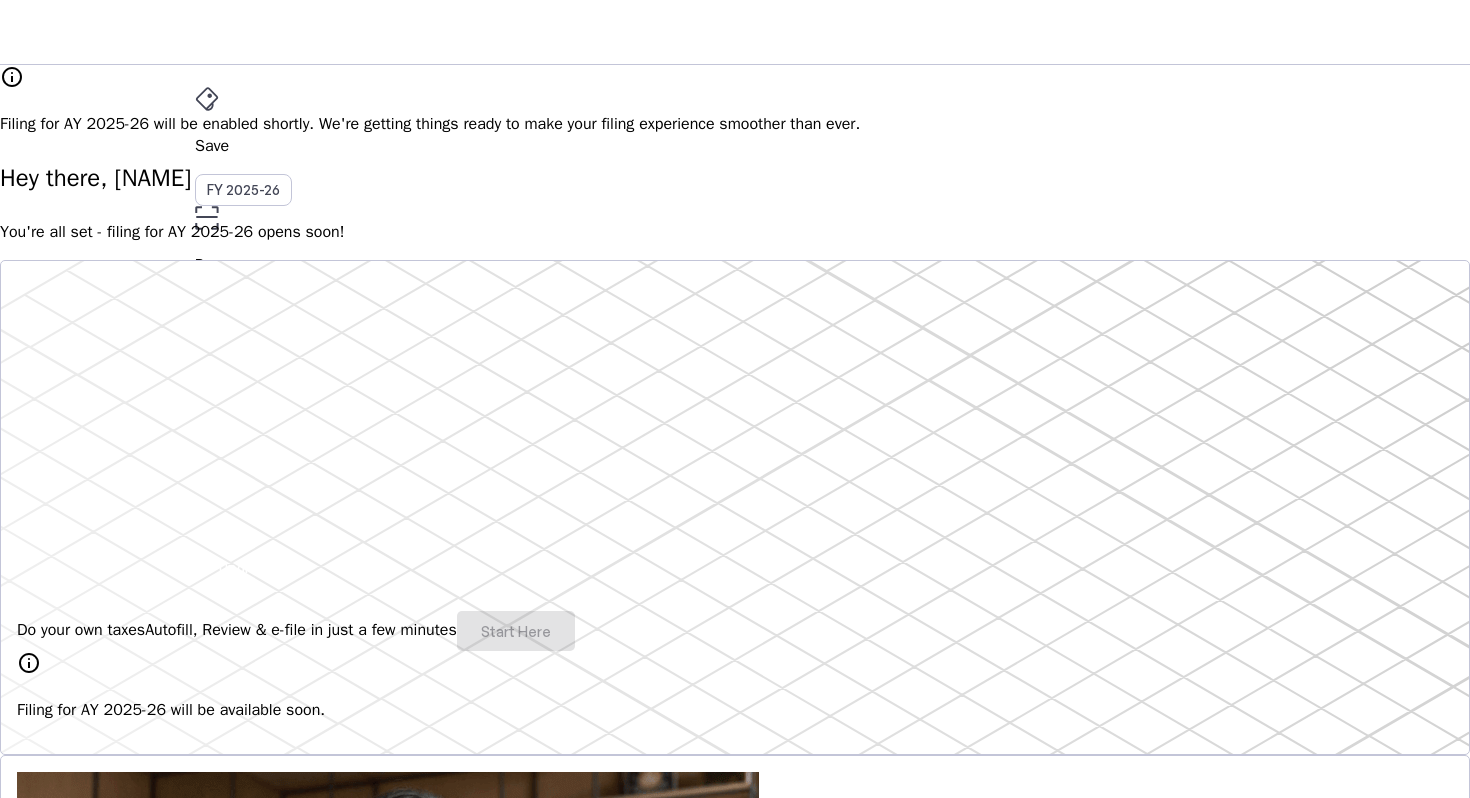 click on "File" at bounding box center (735, 352) 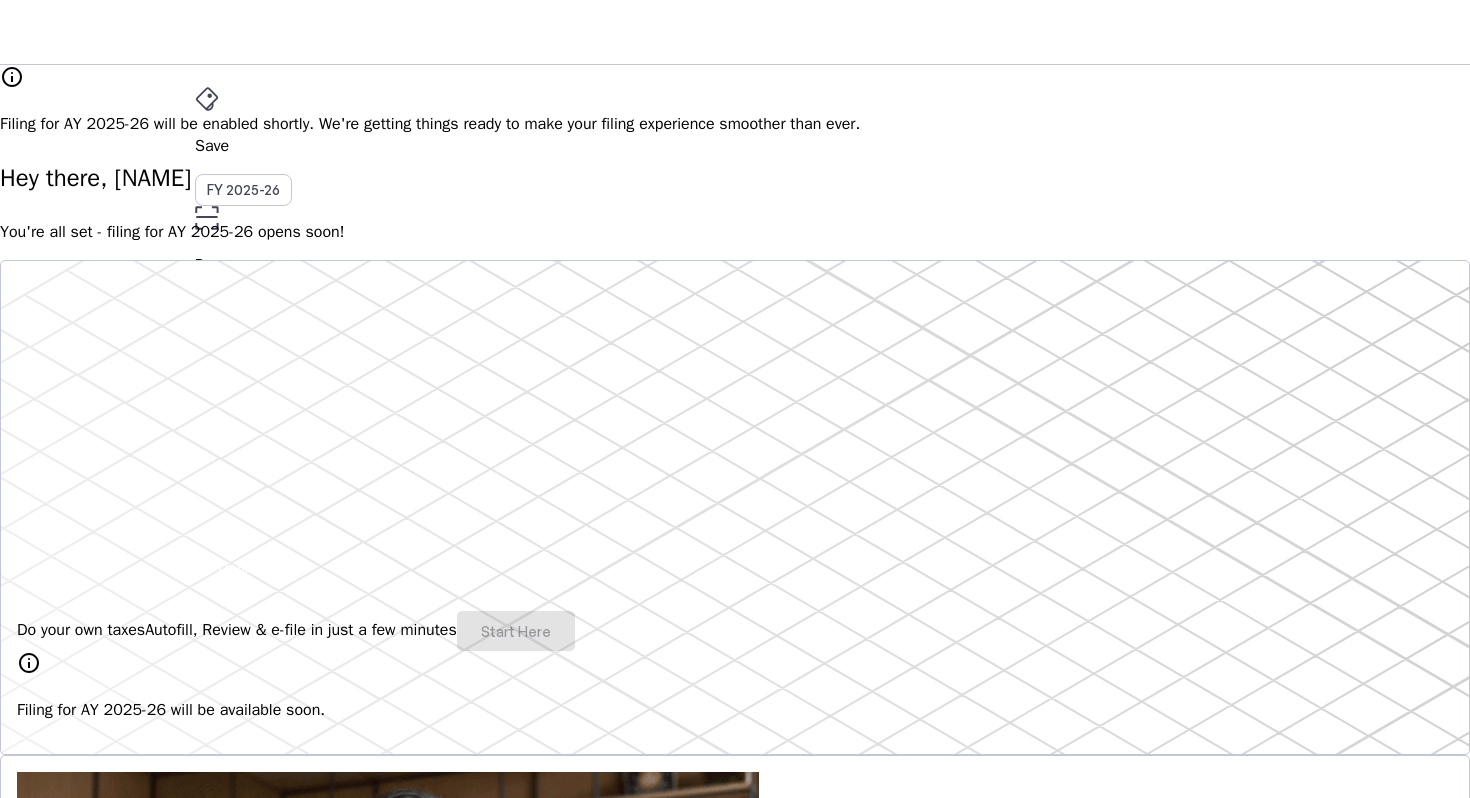click on "Save FY 2025-26  Pay   File AY 2025-26  More  arrow_drop_down  JS   Upgrade" at bounding box center [735, 32] 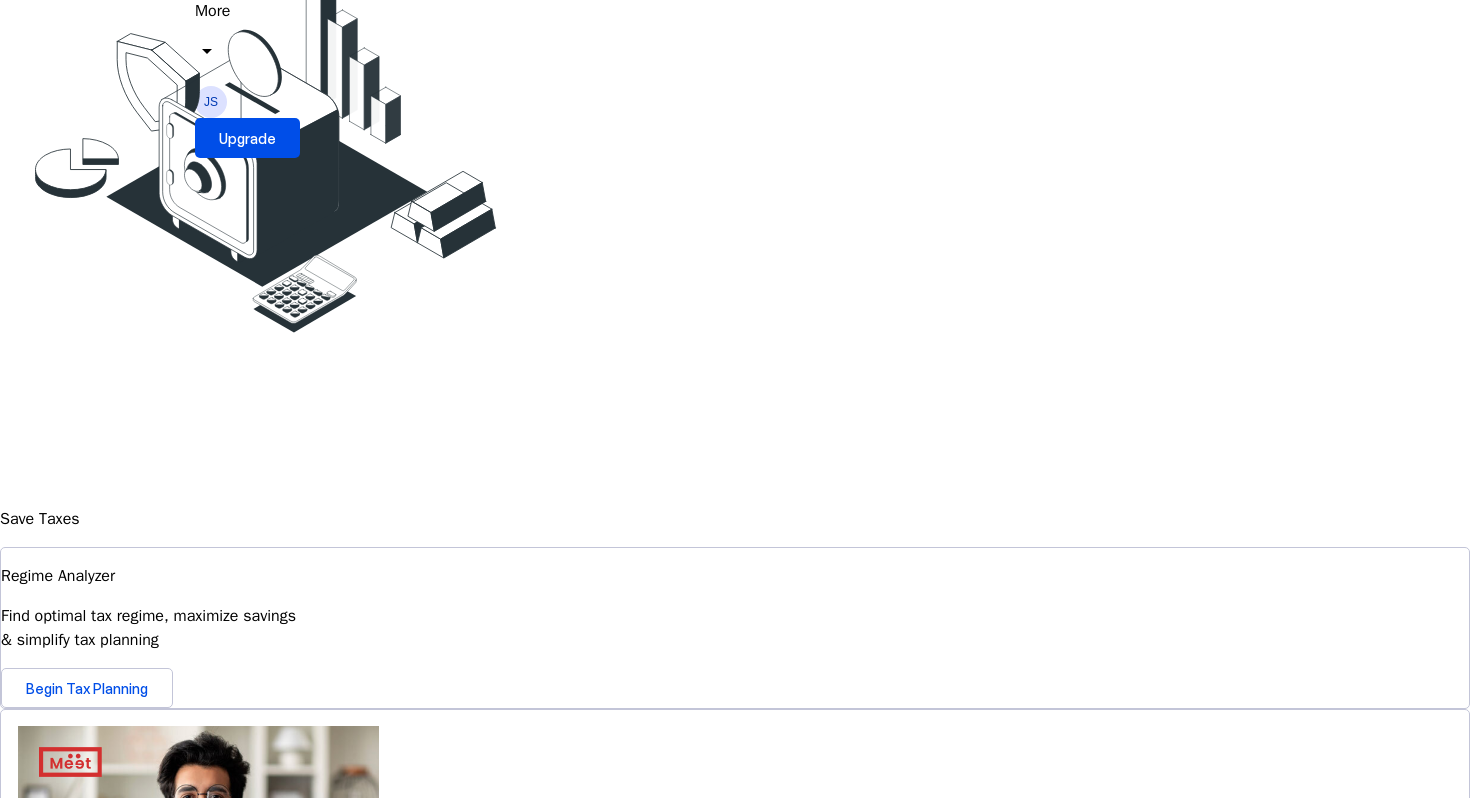 scroll, scrollTop: 249, scrollLeft: 0, axis: vertical 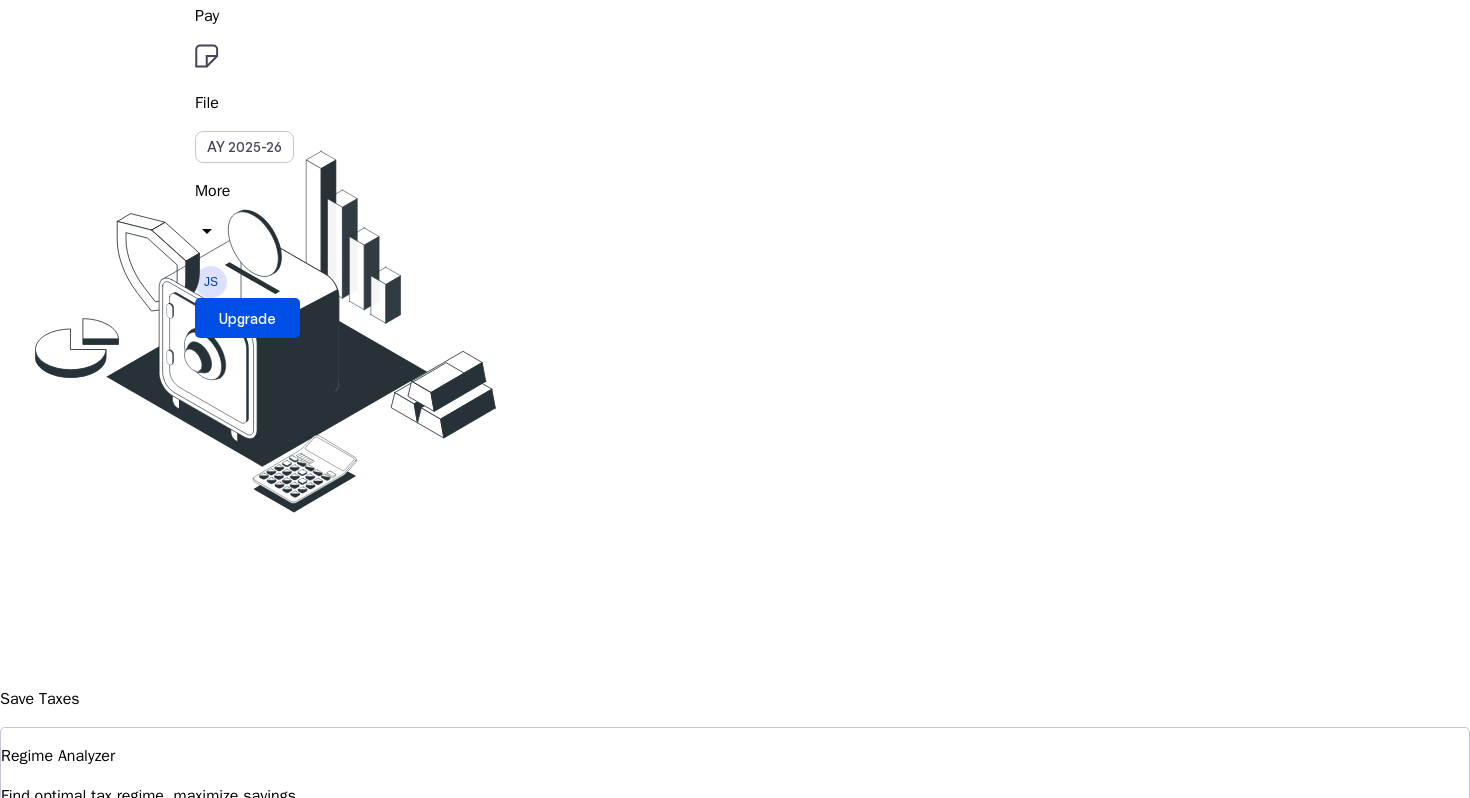 click on "Maximize your tax savings Save More of your hard earned money by exploring multiple Tax-Saving Opportunities Begin Tax Planning" at bounding box center (735, -84) 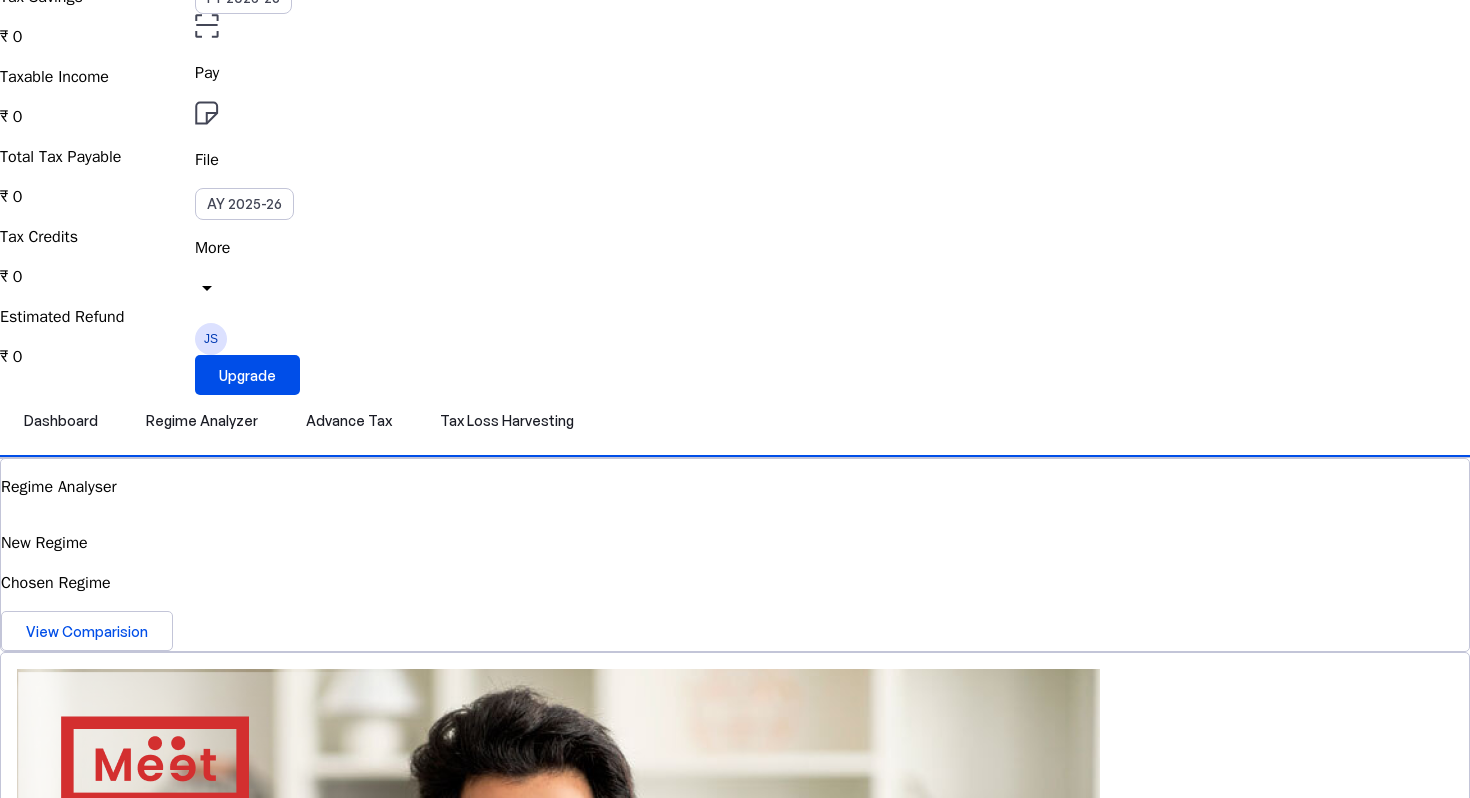 scroll, scrollTop: 310, scrollLeft: 0, axis: vertical 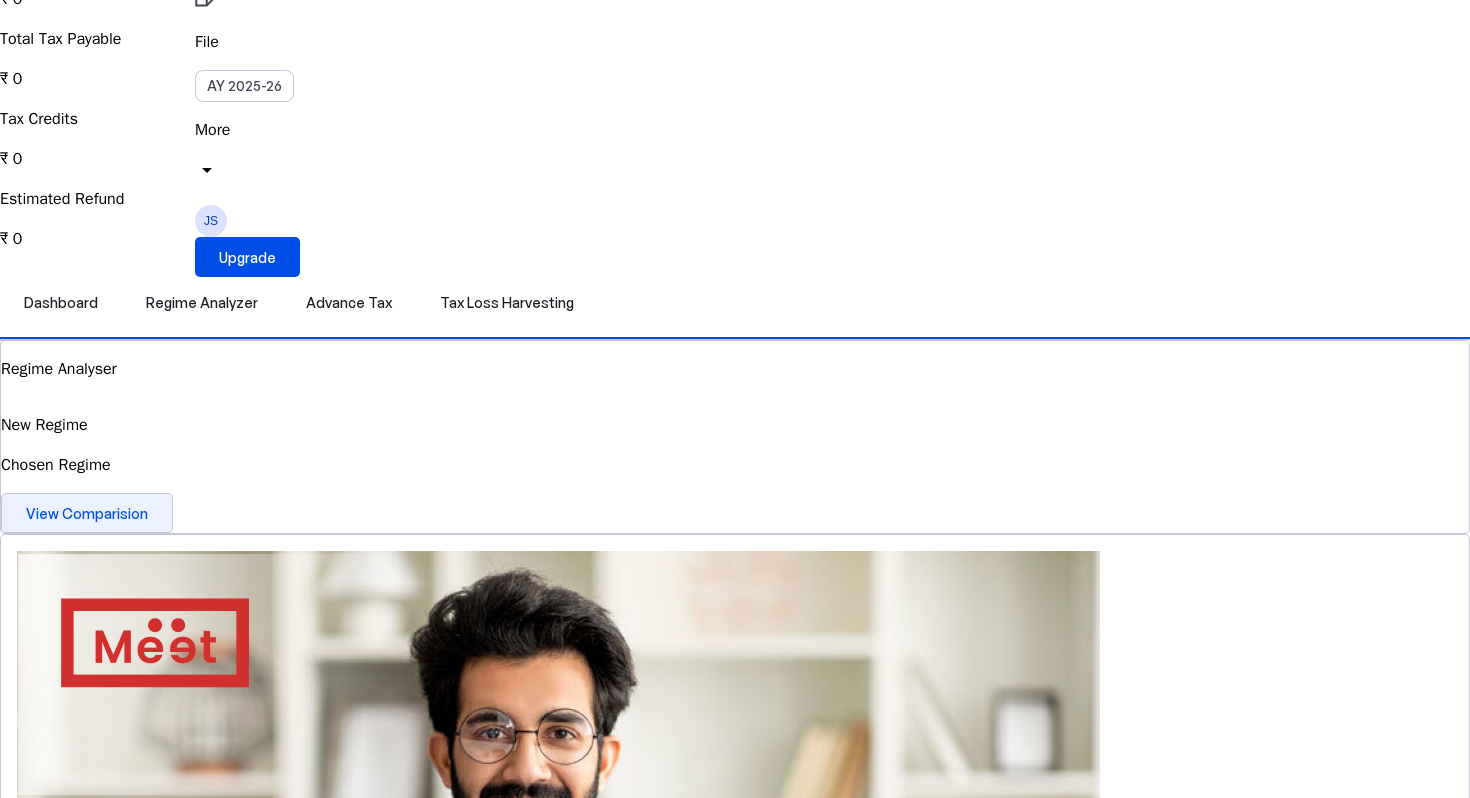 click on "View Comparision" at bounding box center [87, 513] 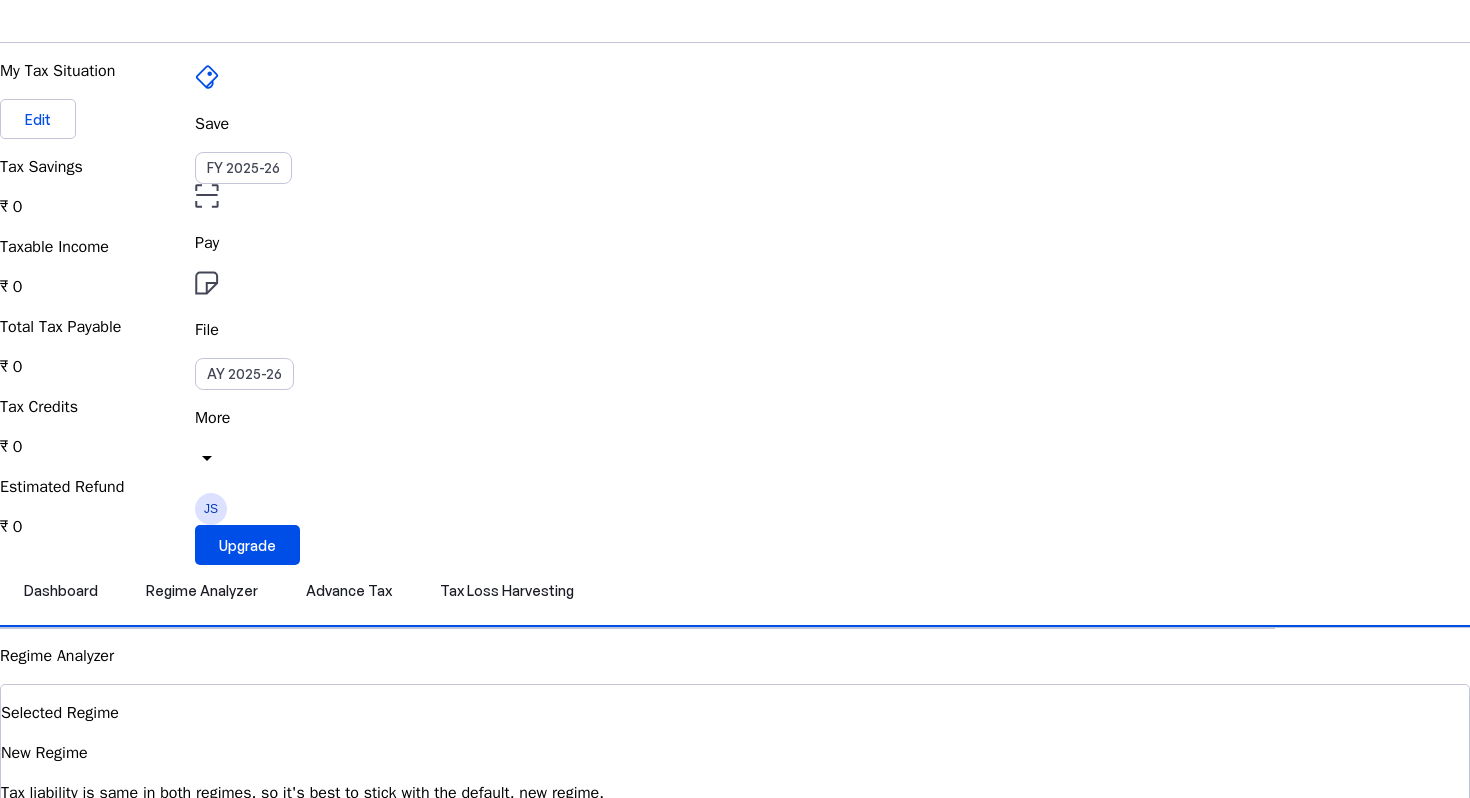 scroll, scrollTop: 0, scrollLeft: 0, axis: both 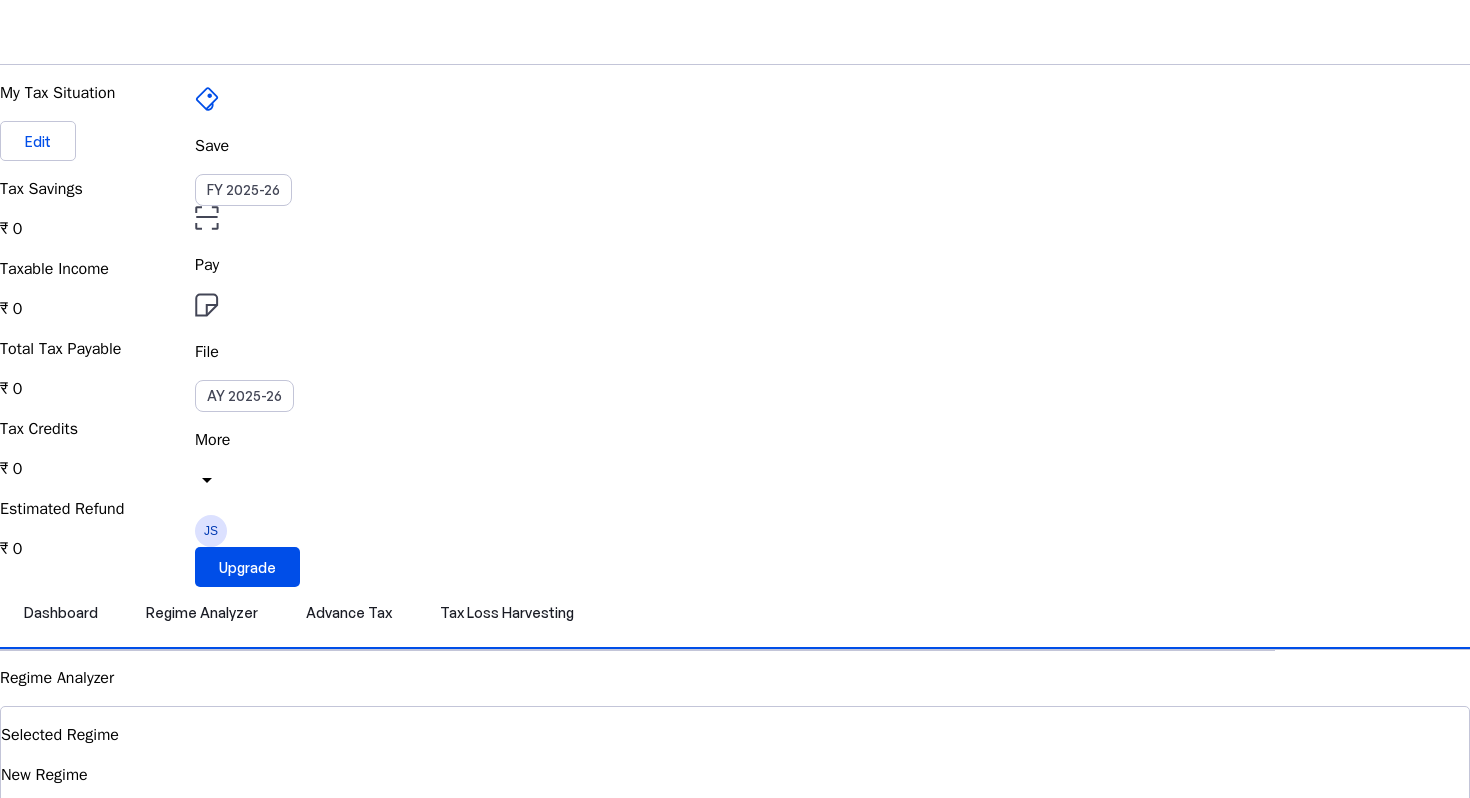 click on "More" at bounding box center [735, 440] 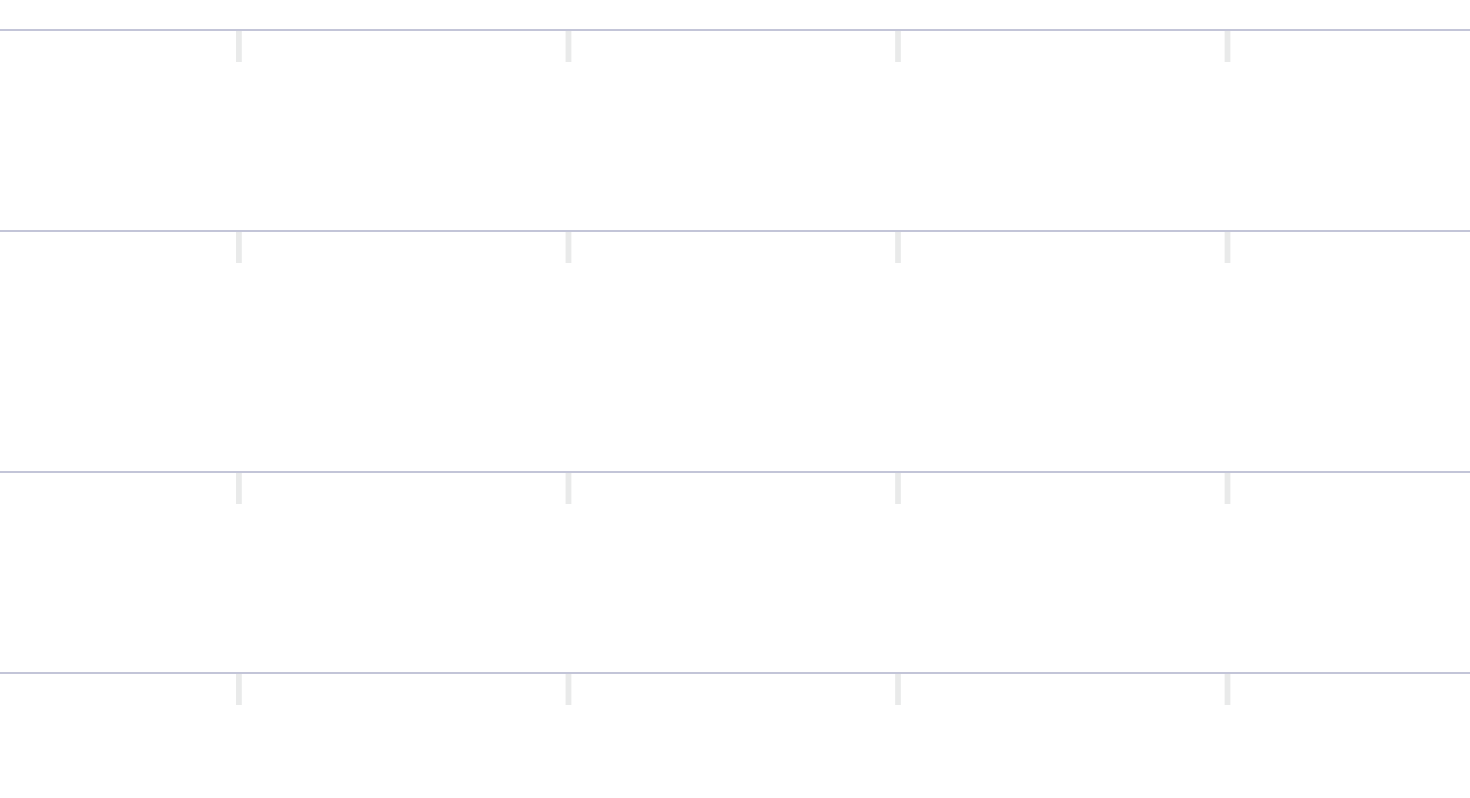 scroll, scrollTop: 0, scrollLeft: 0, axis: both 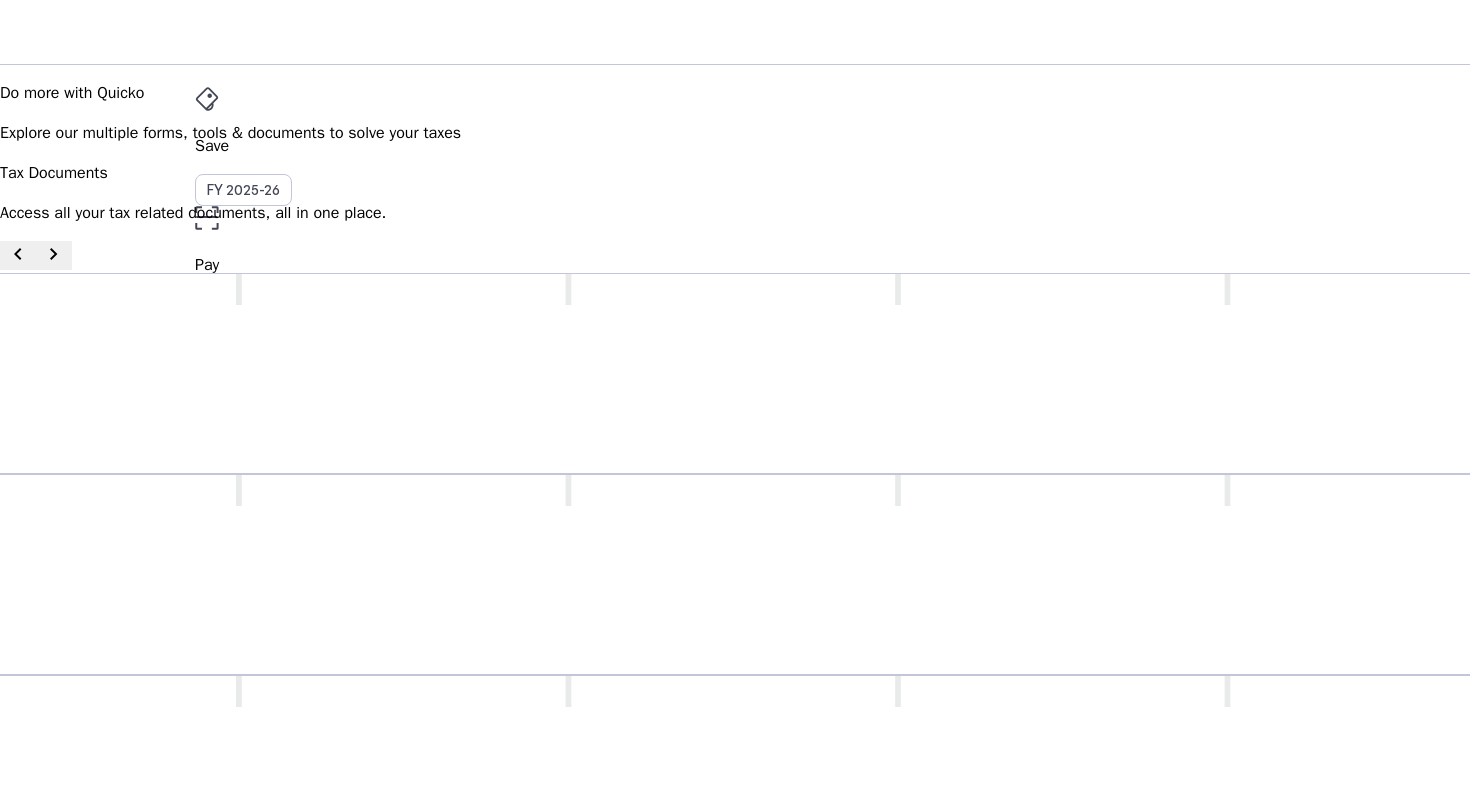 click on "arrow_drop_down" at bounding box center (207, 480) 